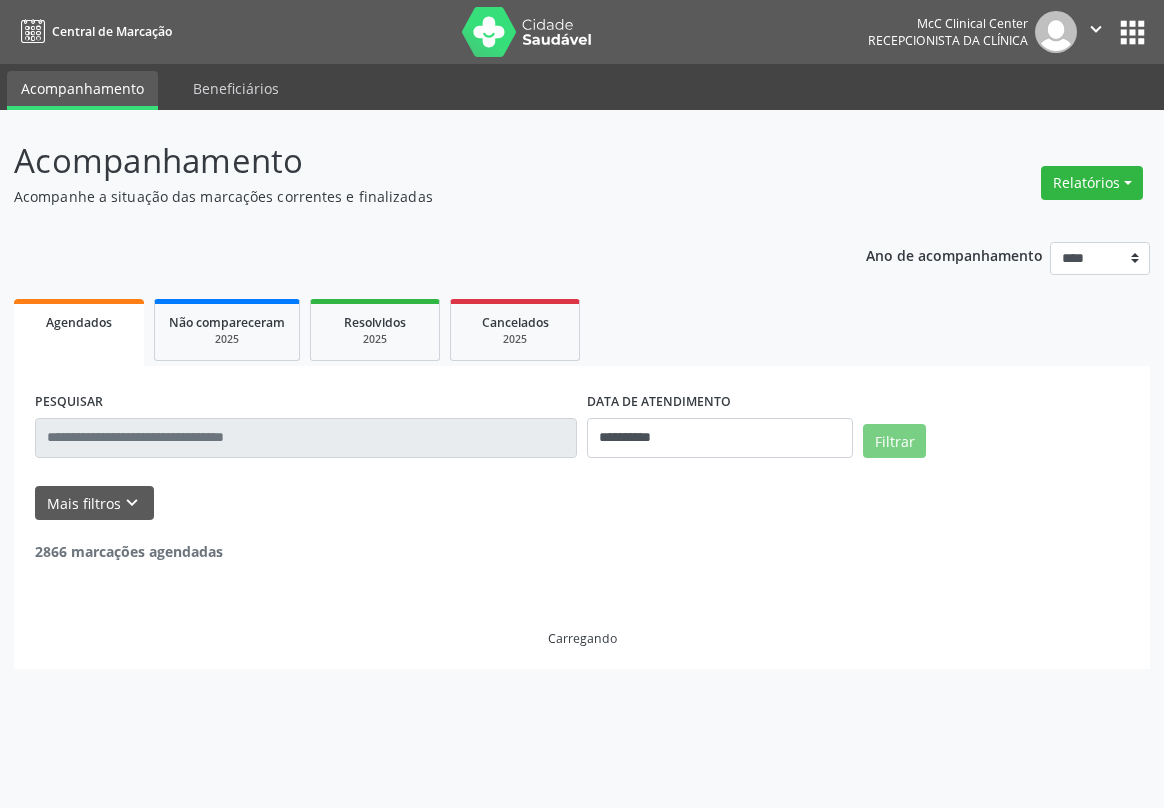 scroll, scrollTop: 0, scrollLeft: 0, axis: both 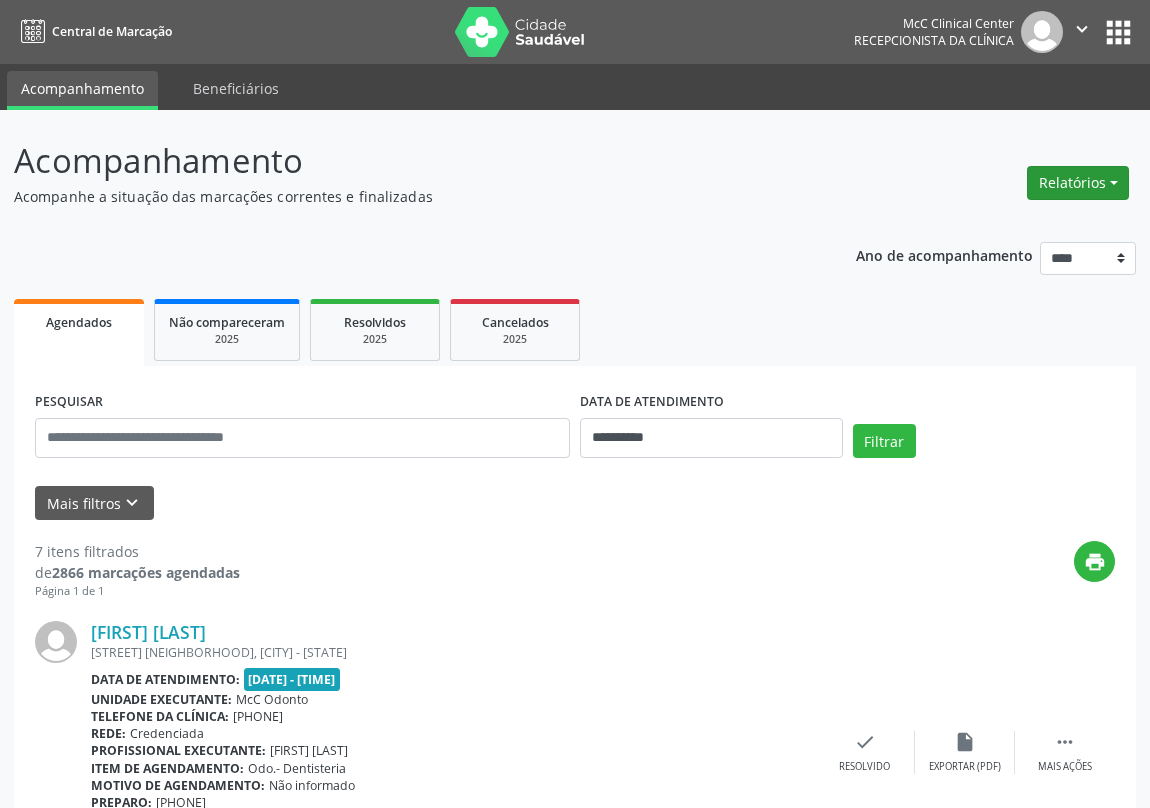 click on "Relatórios" at bounding box center [1078, 183] 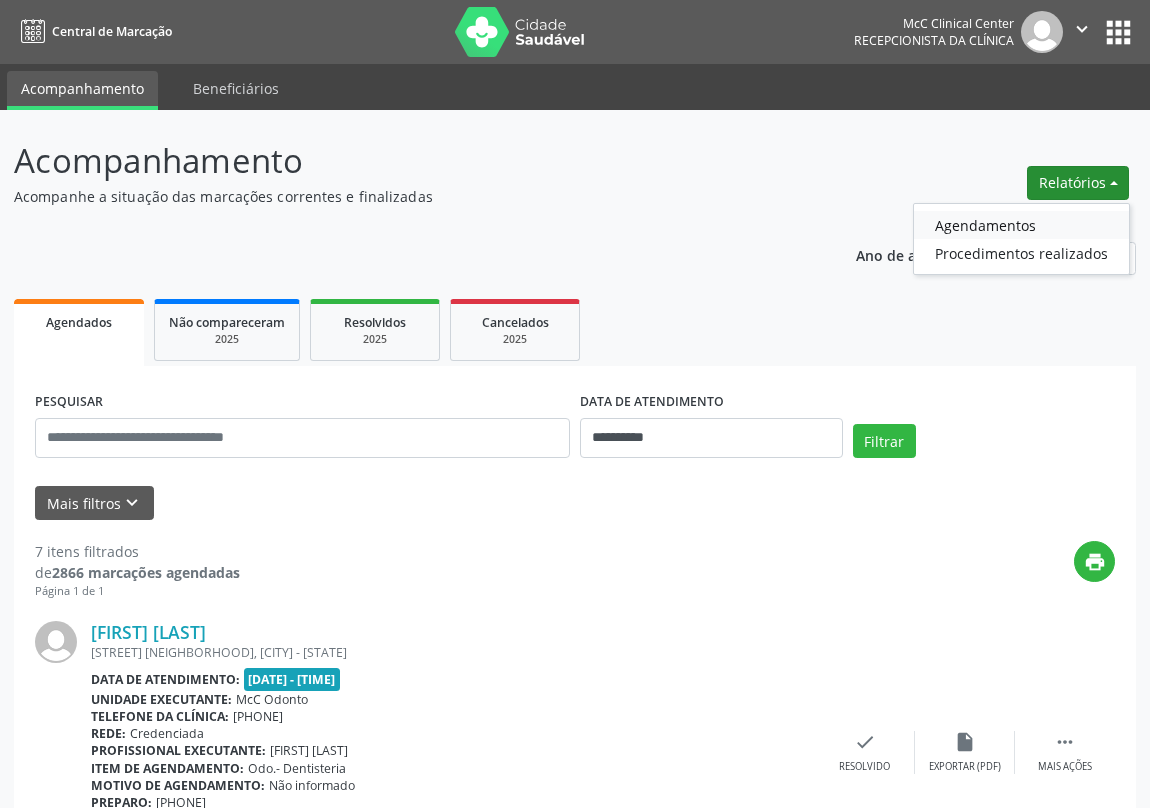 click on "Agendamentos" at bounding box center [1021, 225] 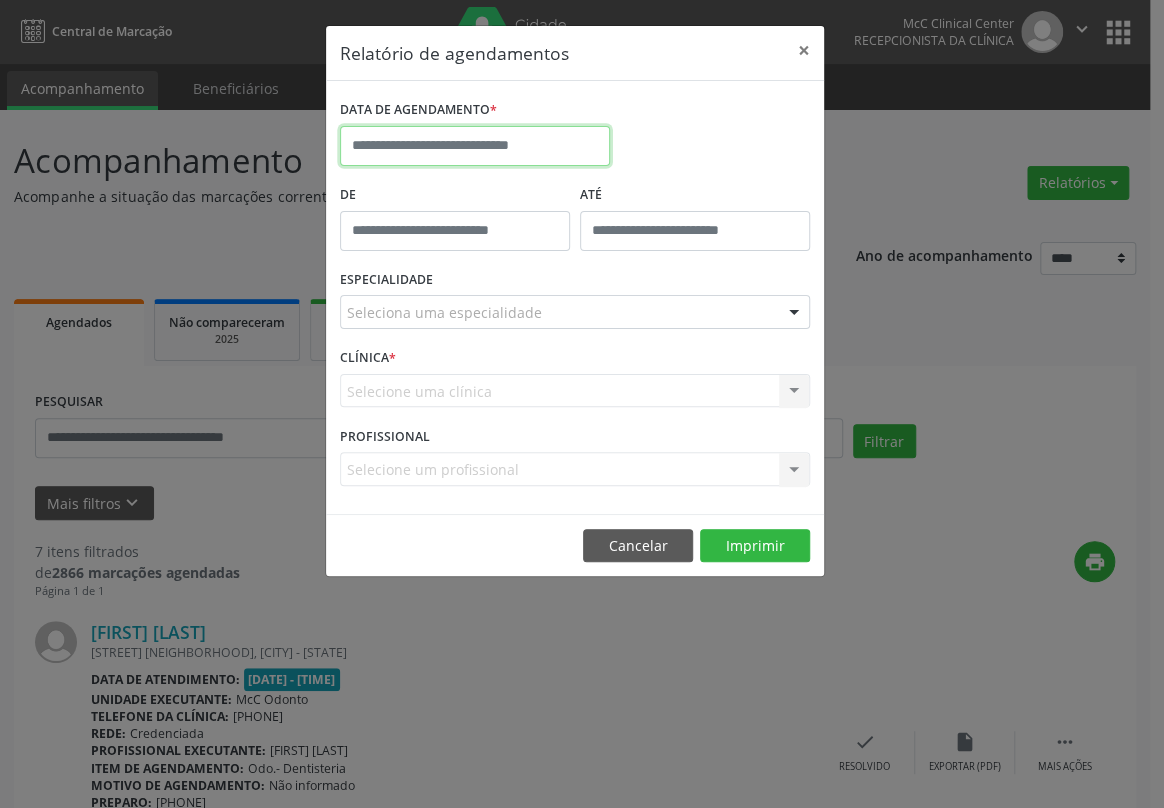 click at bounding box center (475, 146) 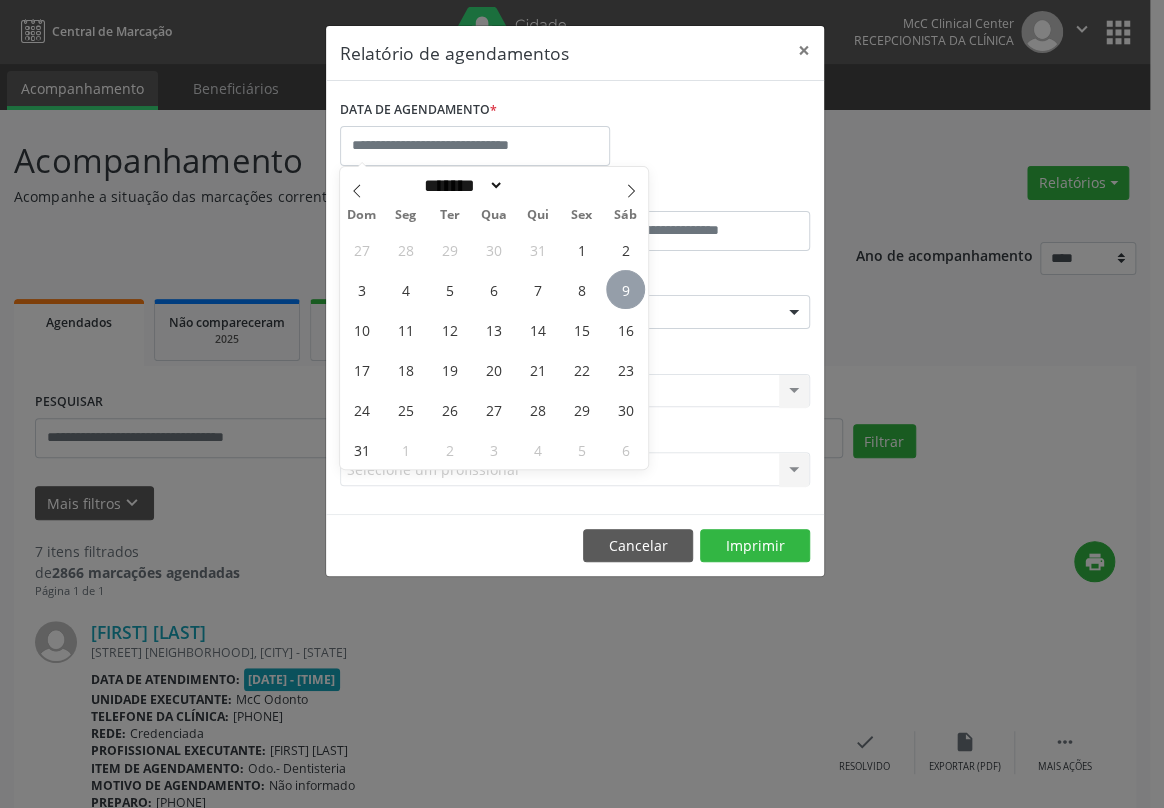 click on "9" at bounding box center [625, 289] 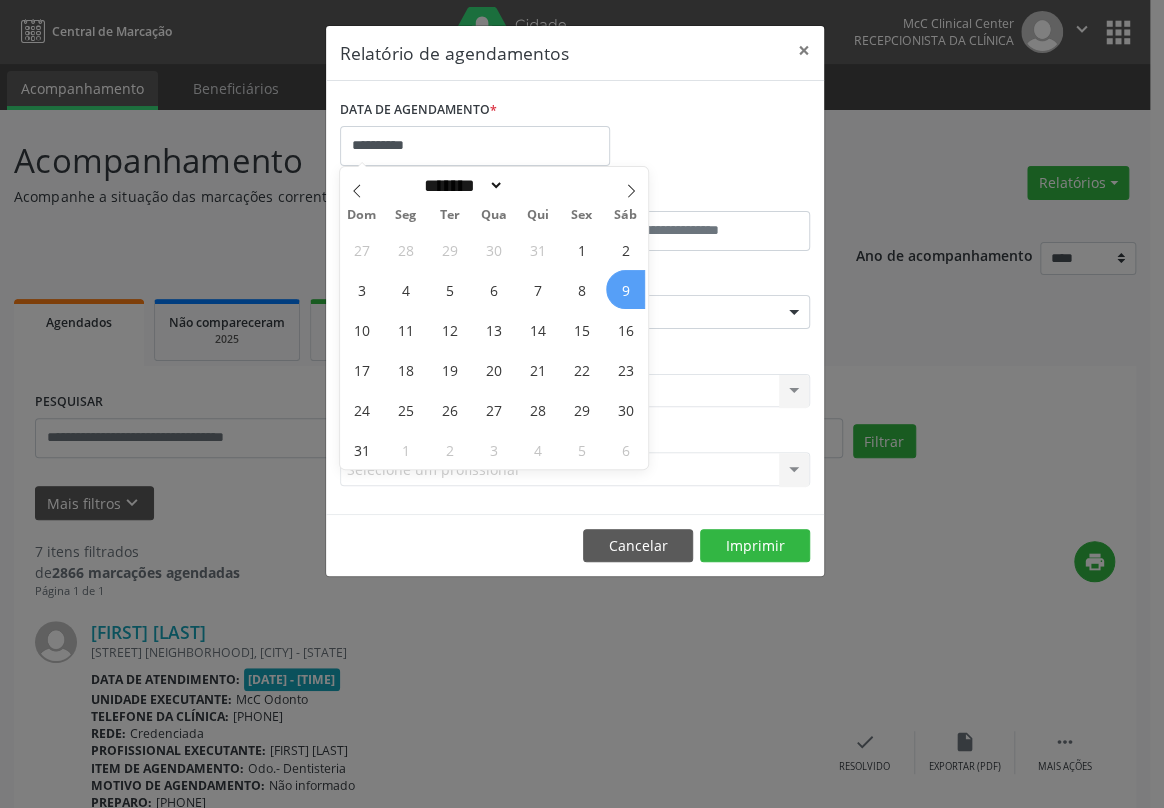 click on "9" at bounding box center (625, 289) 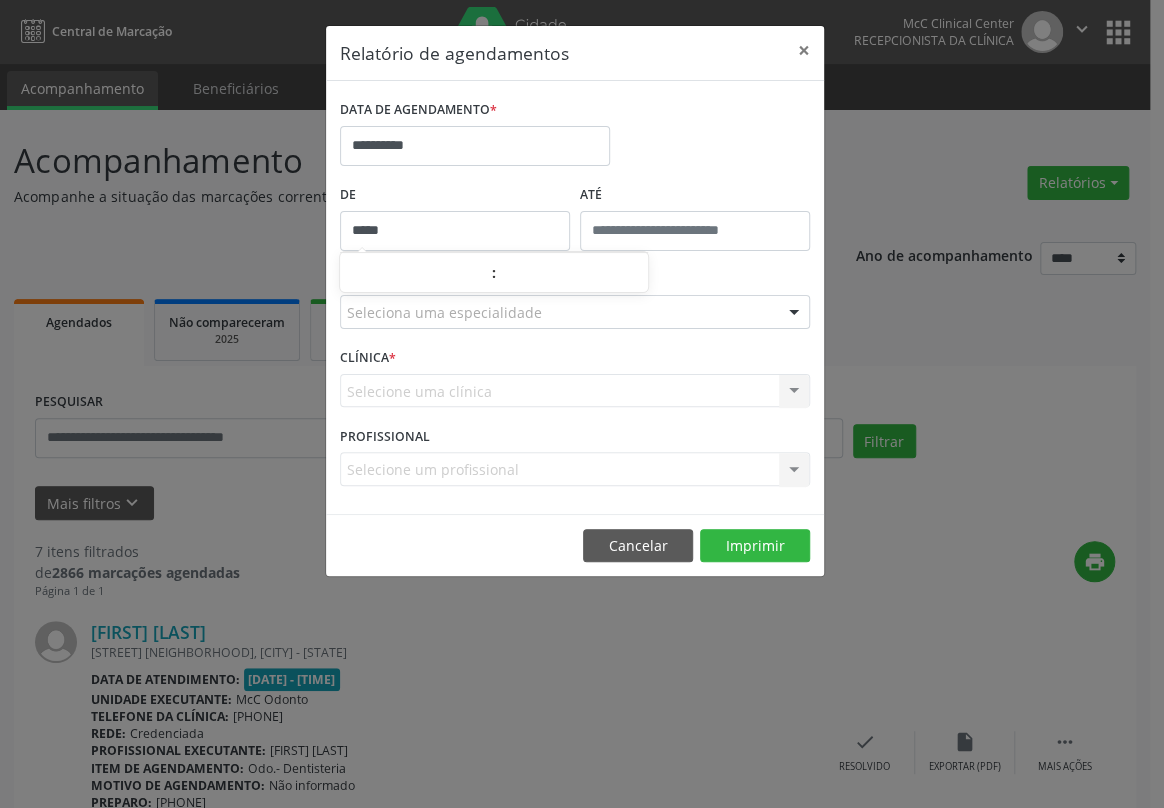 click on "*****" at bounding box center (455, 231) 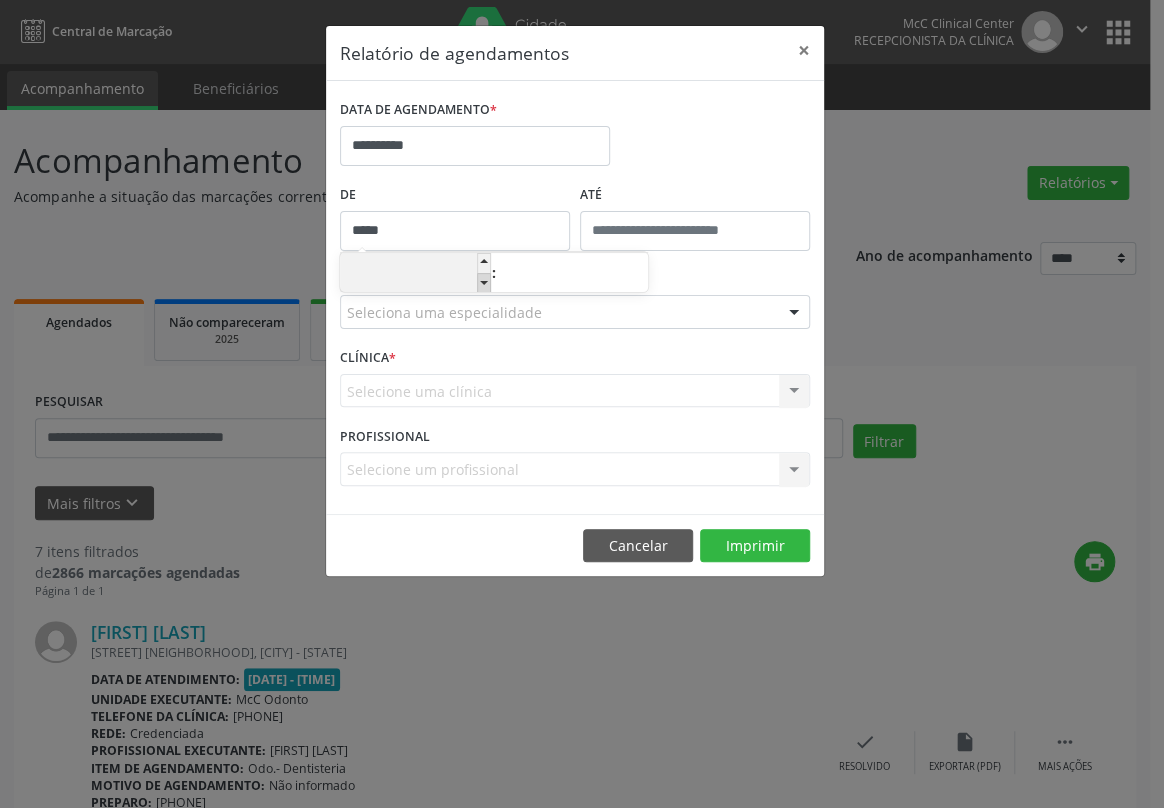 click at bounding box center (484, 283) 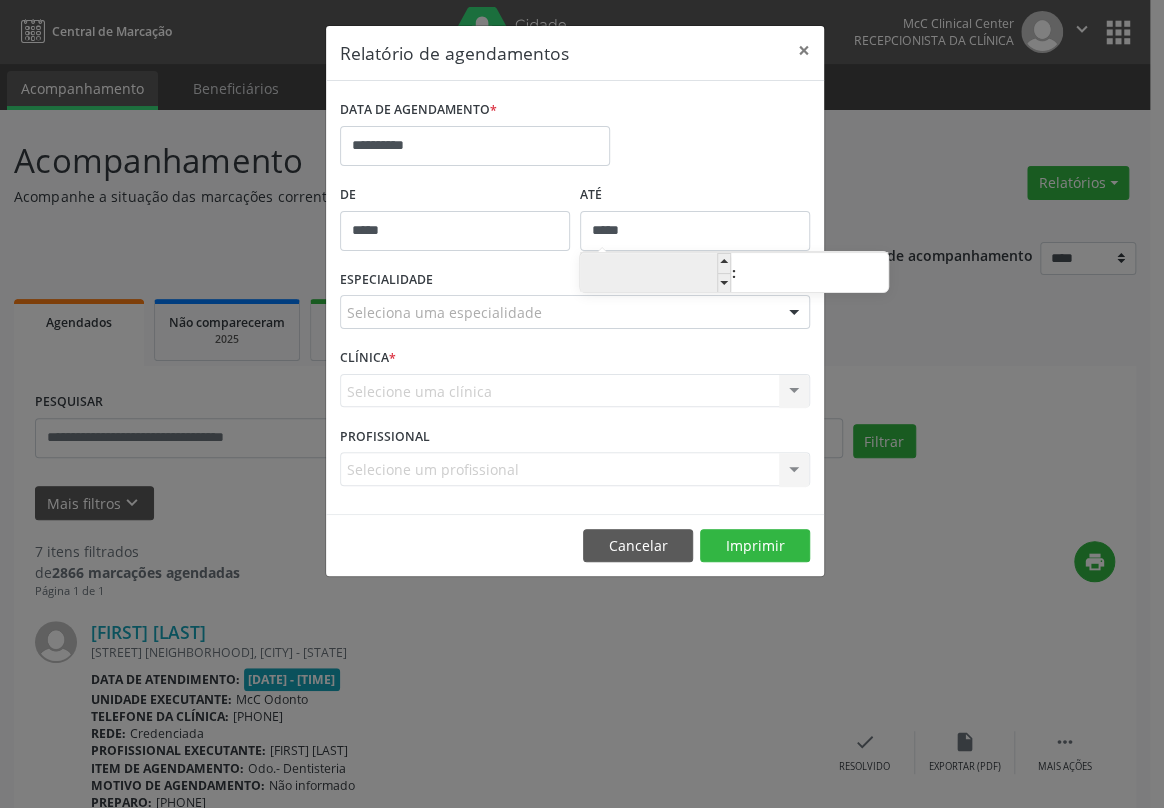 drag, startPoint x: 647, startPoint y: 226, endPoint x: 699, endPoint y: 273, distance: 70.0928 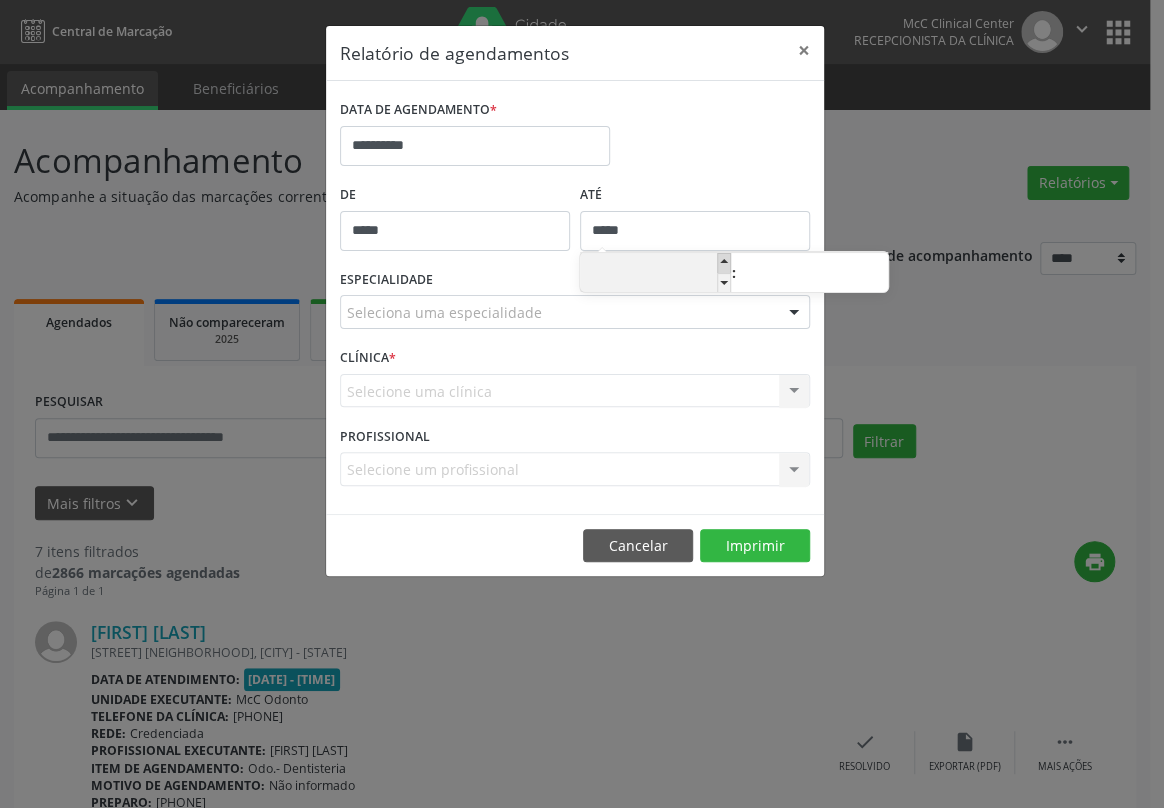 click at bounding box center (724, 263) 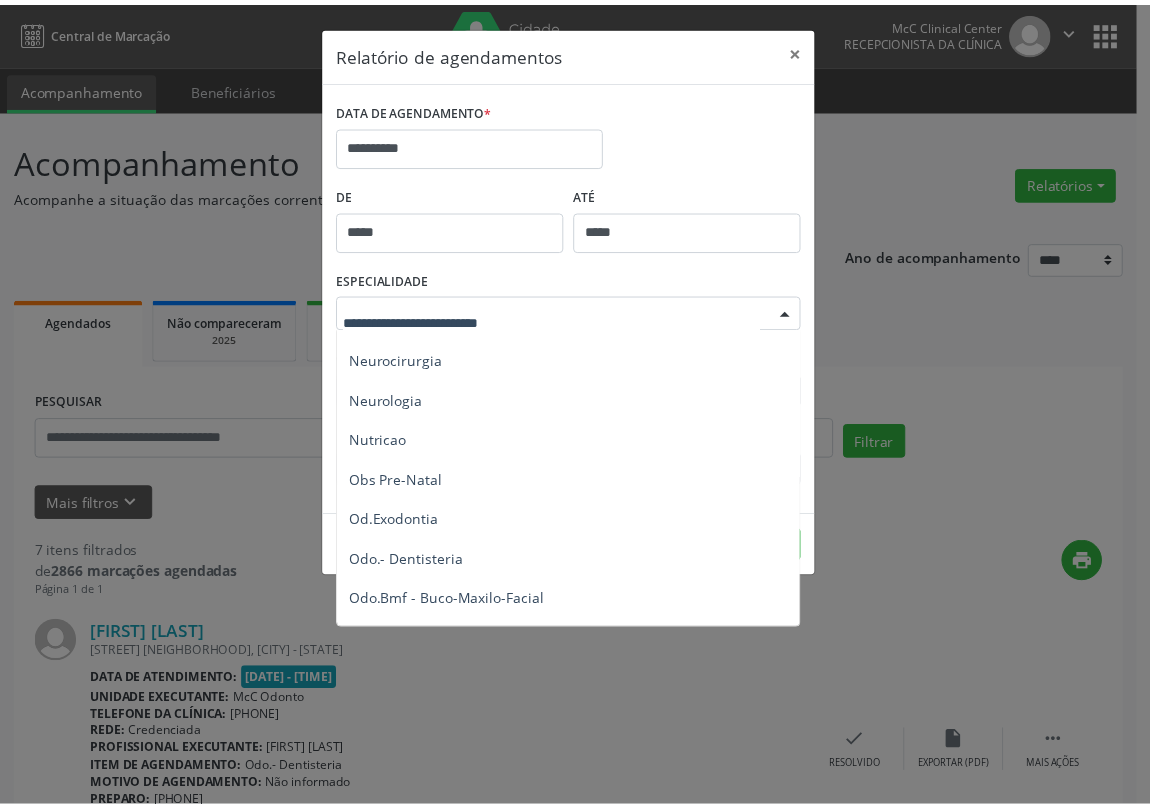scroll, scrollTop: 2090, scrollLeft: 0, axis: vertical 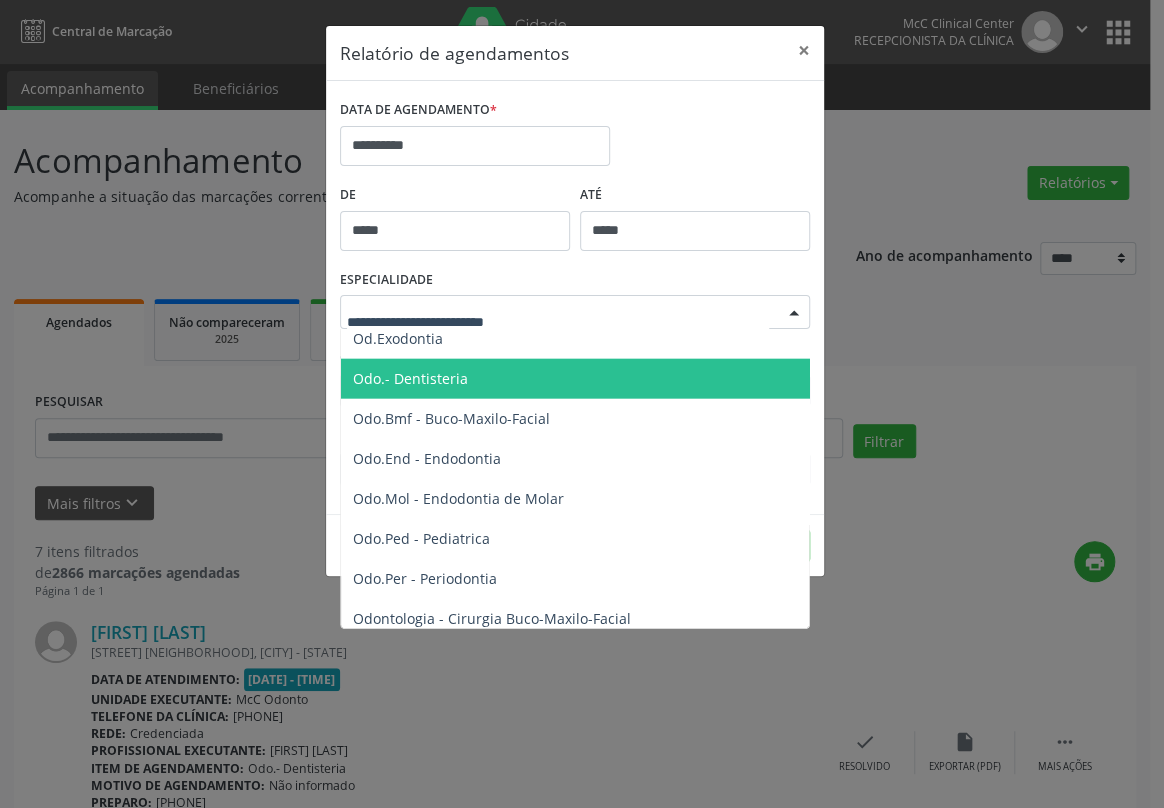 click on "Odo.- Dentisteria" at bounding box center (576, 379) 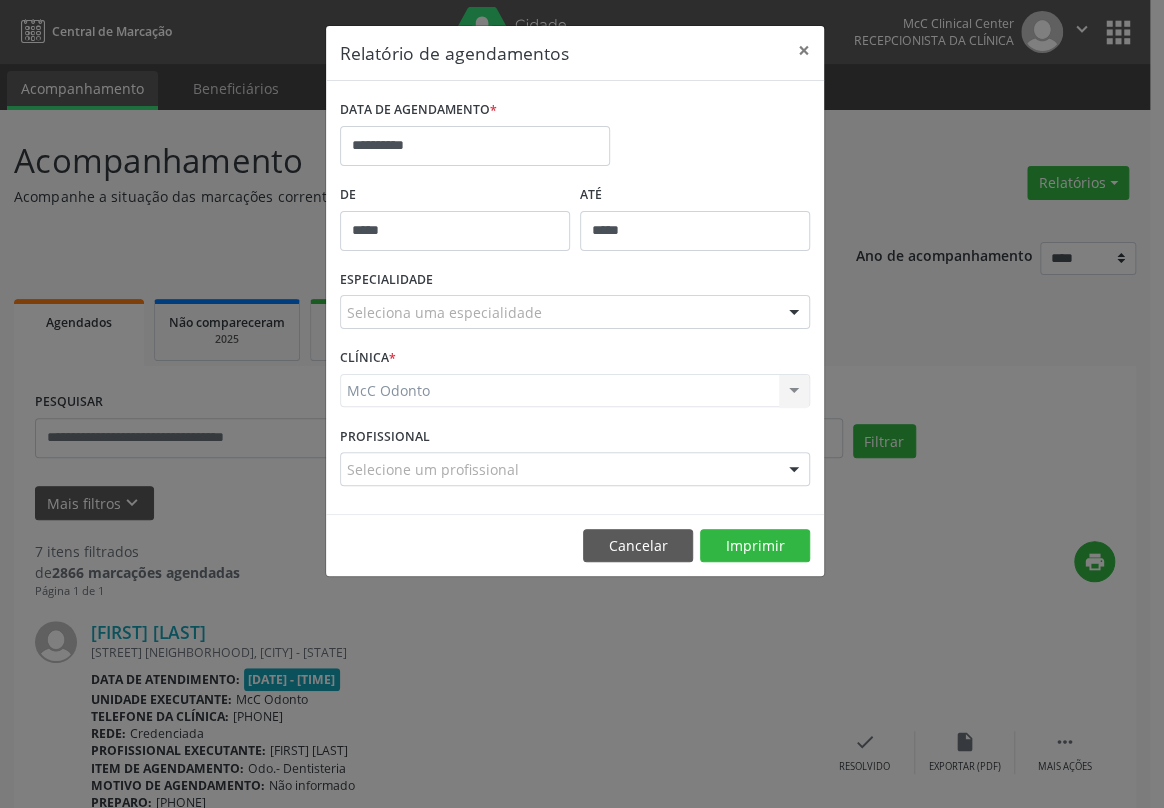 click on "McC Odonto         McC Odonto
Nenhum resultado encontrado para: "   "
Não há nenhuma opção para ser exibida." at bounding box center [575, 391] 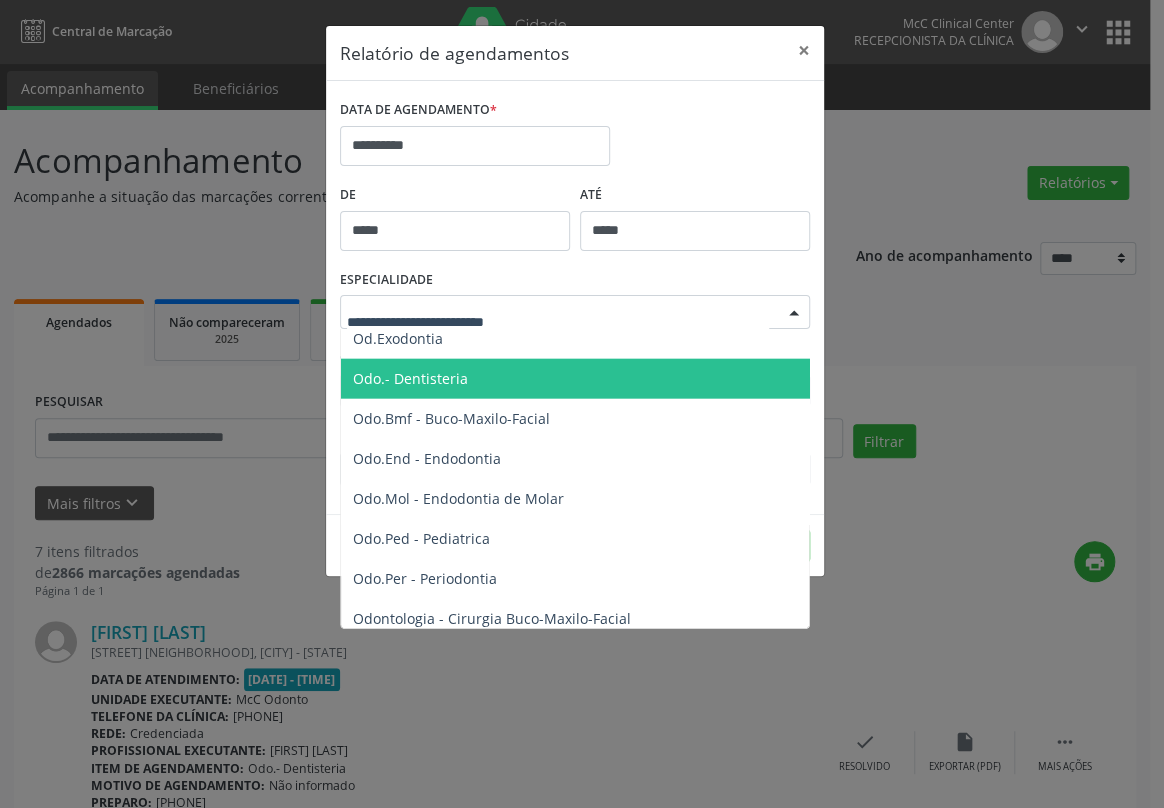 click on "Odo.- Dentisteria" at bounding box center [576, 379] 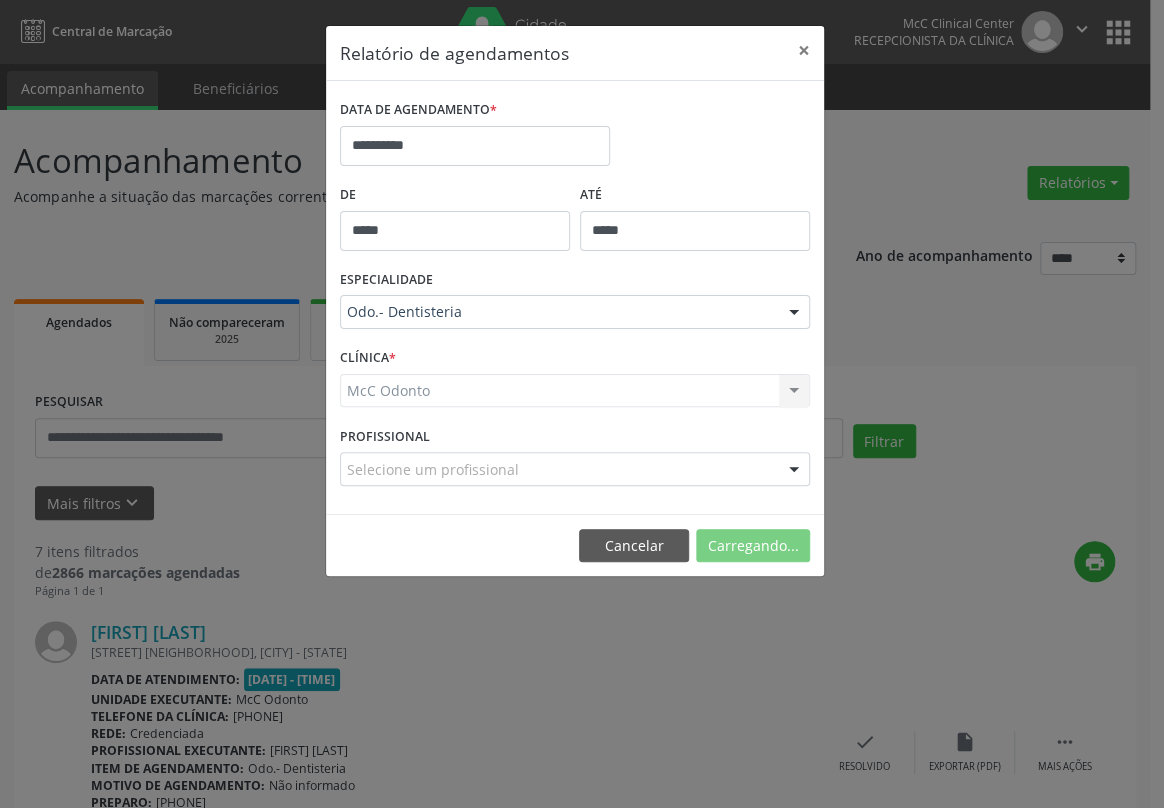 click on "**********" at bounding box center (575, 297) 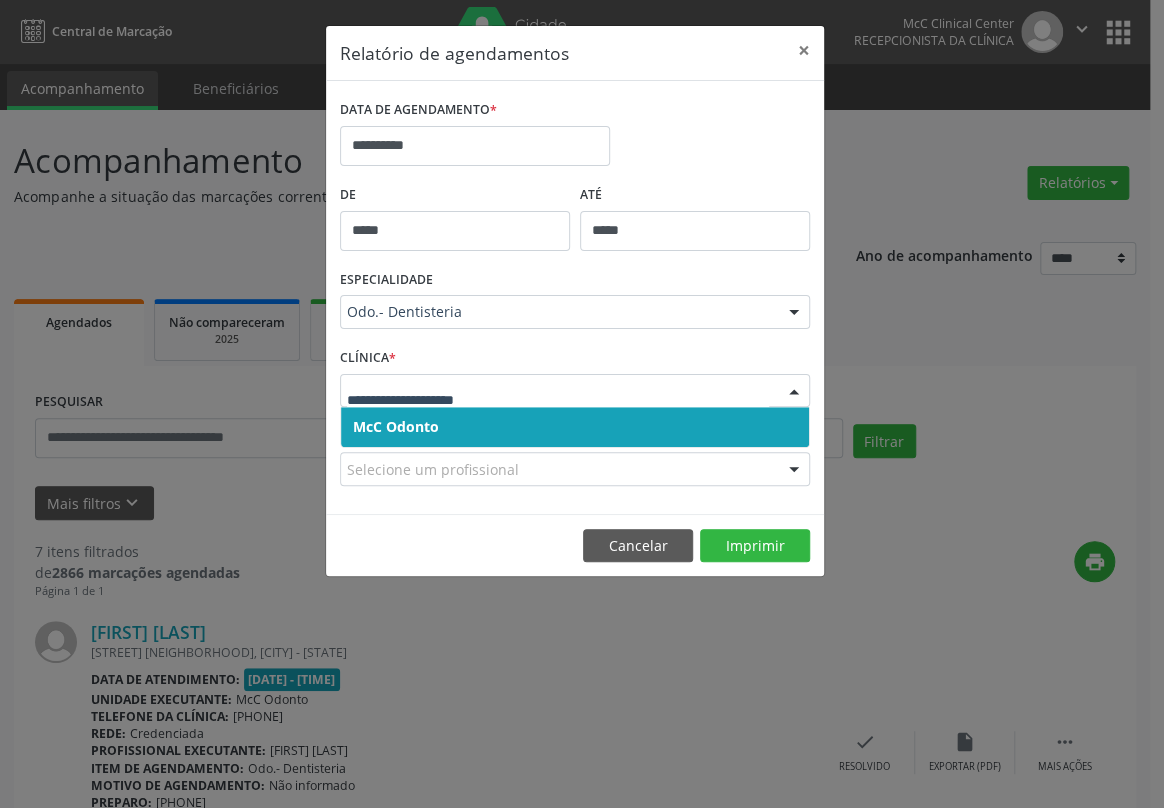click on "McC Odonto" at bounding box center (575, 427) 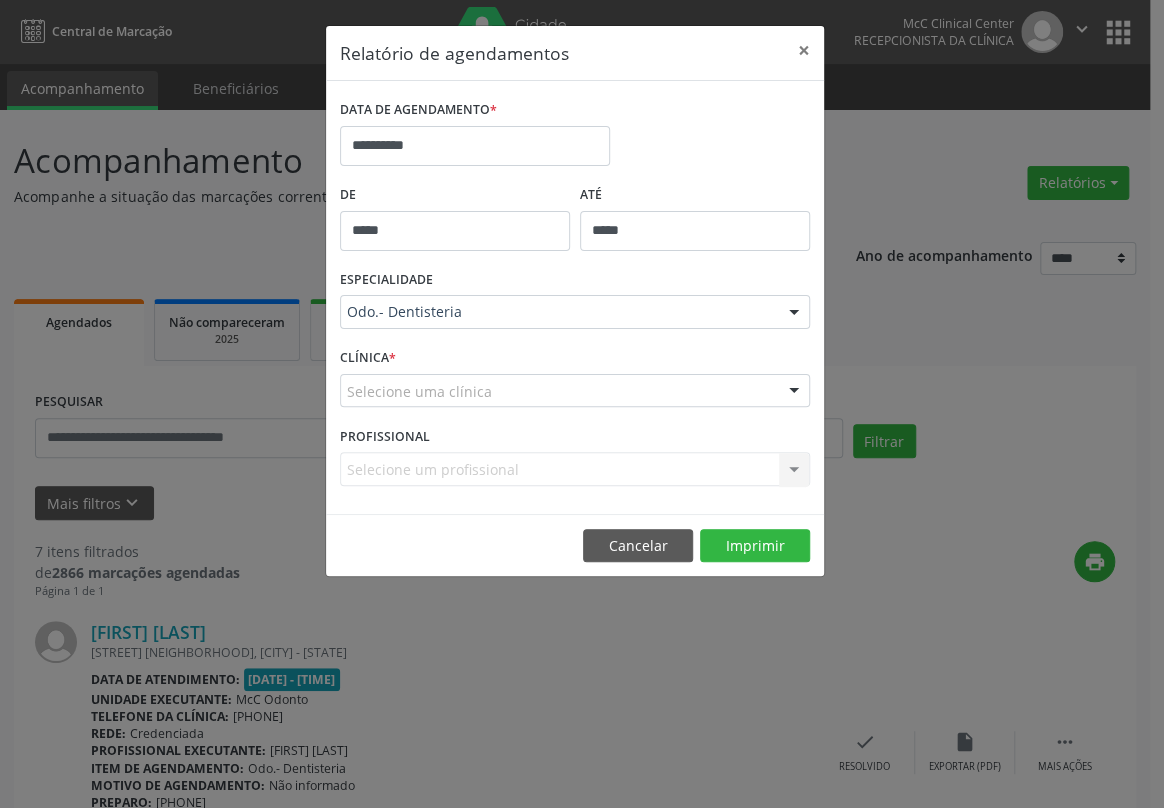 click on "PROFISSIONAL
Selecione um profissional
Nenhum resultado encontrado para: "   "
Não há nenhuma opção para ser exibida." at bounding box center (575, 460) 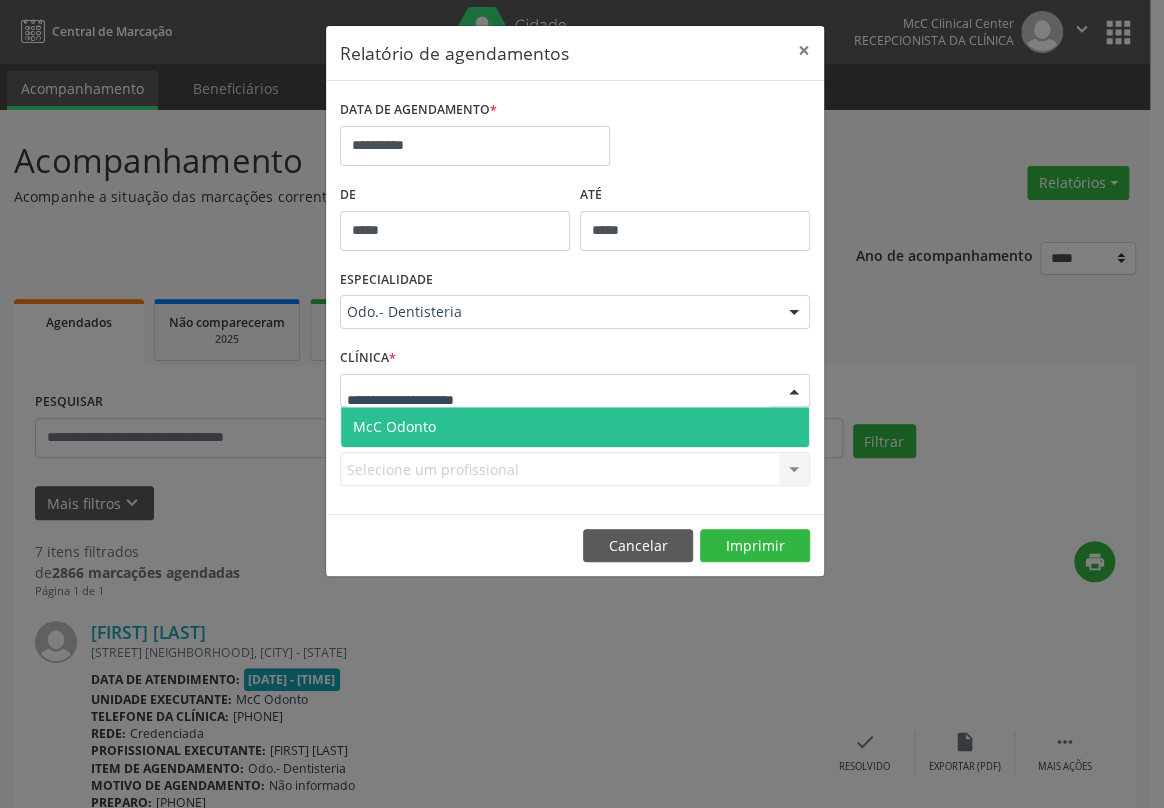 click on "McC Odonto" at bounding box center [575, 427] 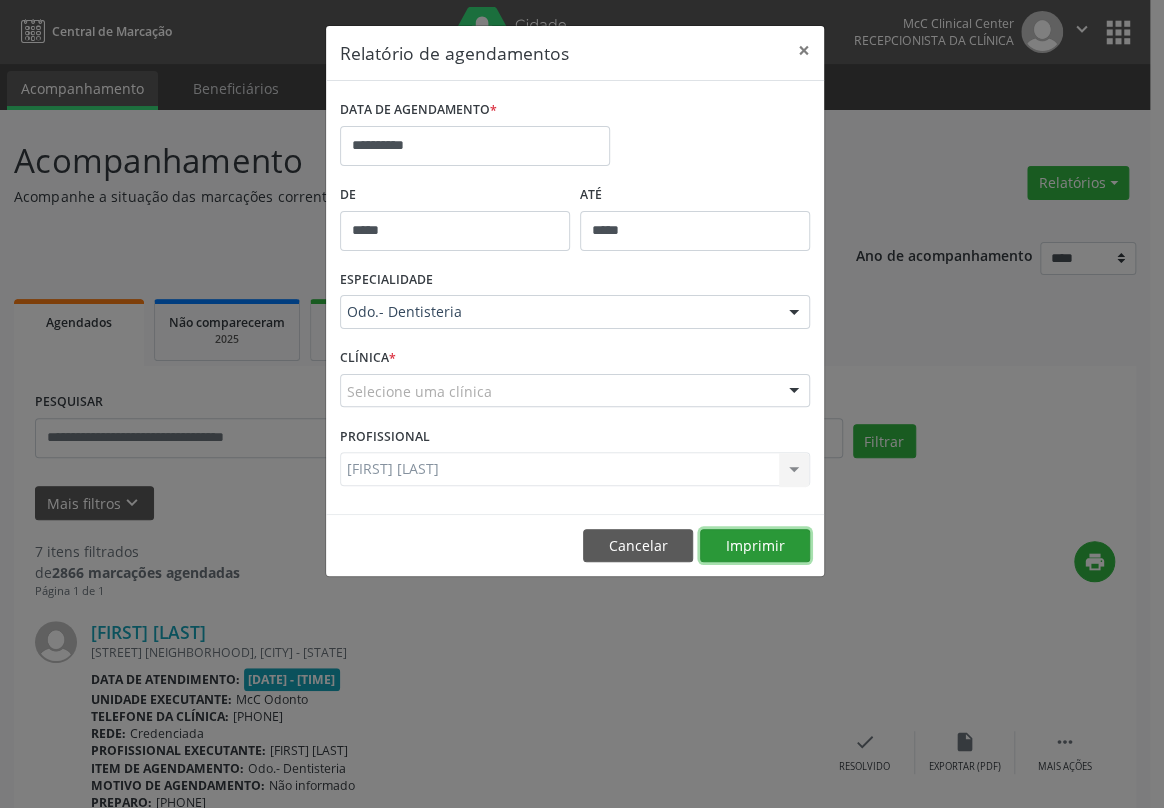 click on "Imprimir" at bounding box center [755, 546] 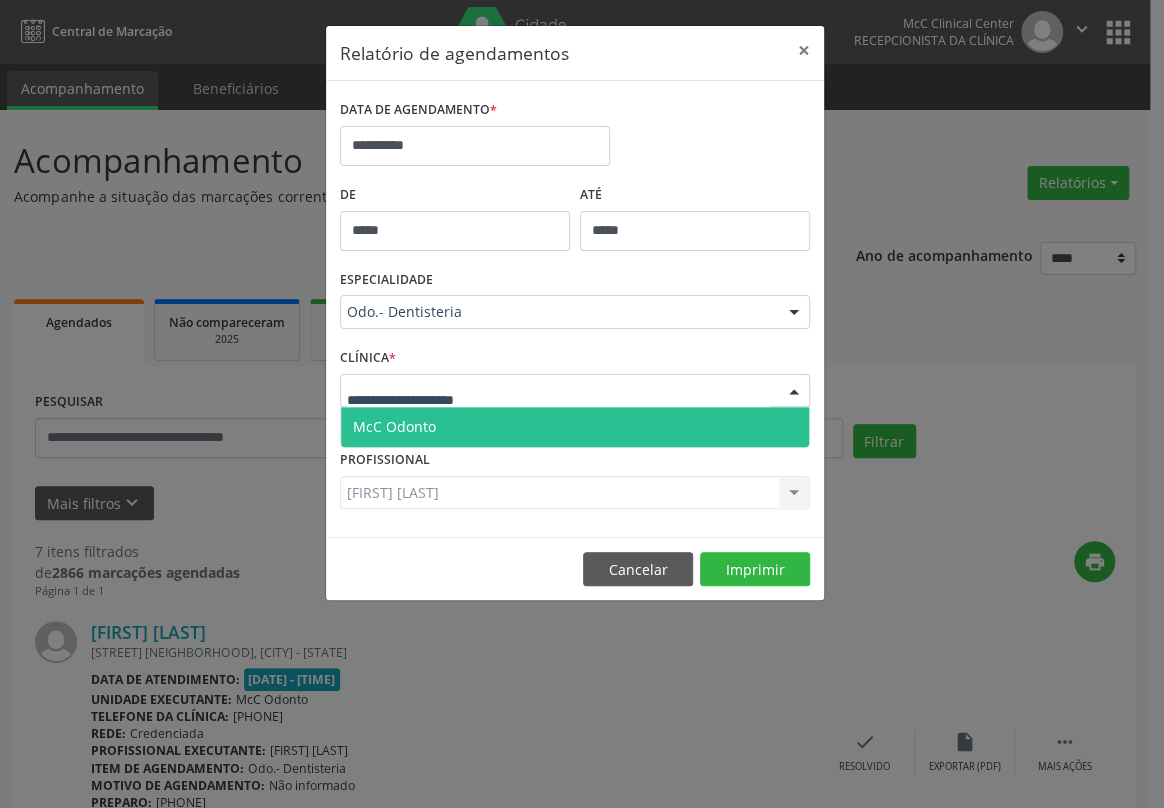 click on "McC Odonto" at bounding box center [394, 426] 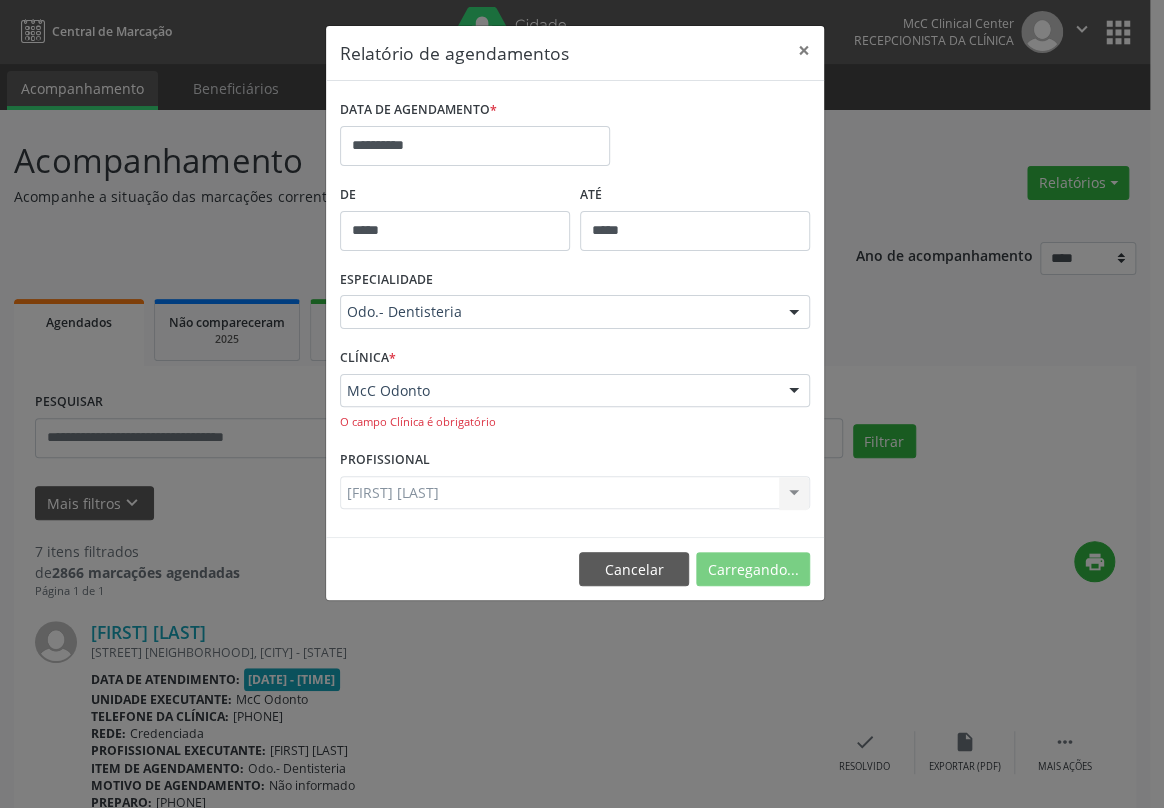 click on "McC Odonto" at bounding box center (396, 426) 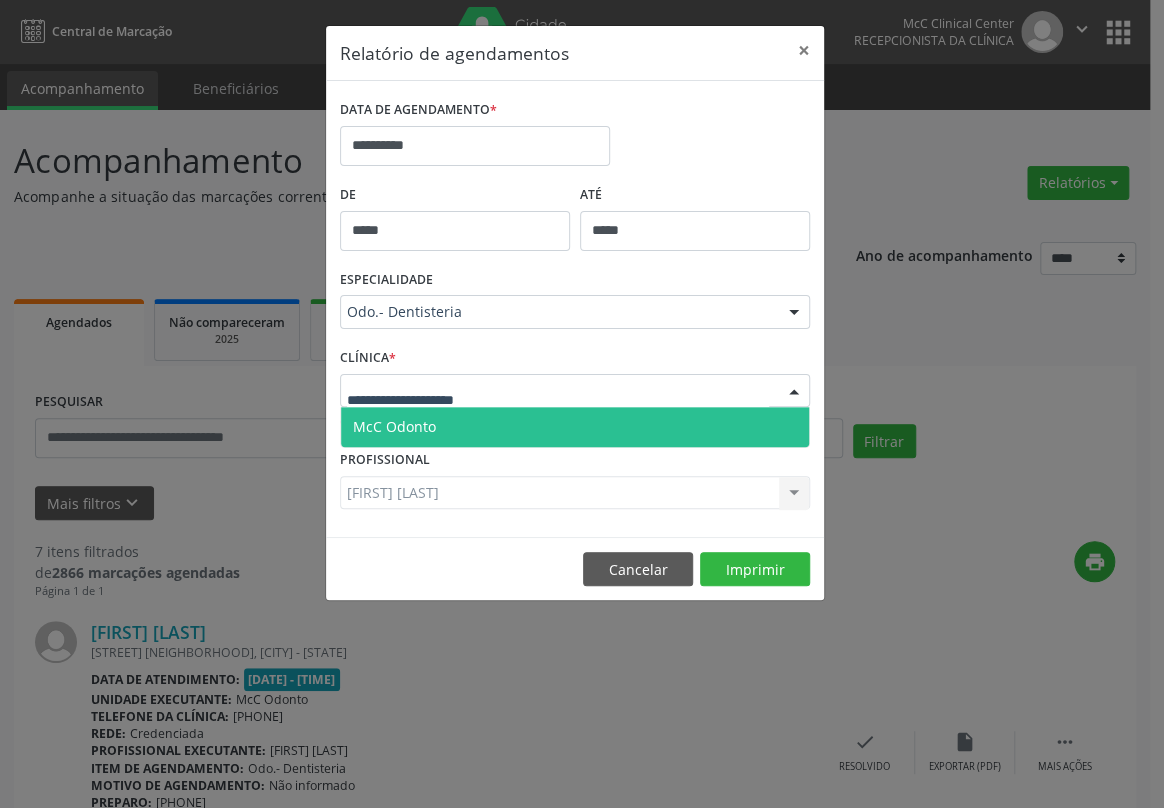 click on "McC Odonto" at bounding box center (394, 426) 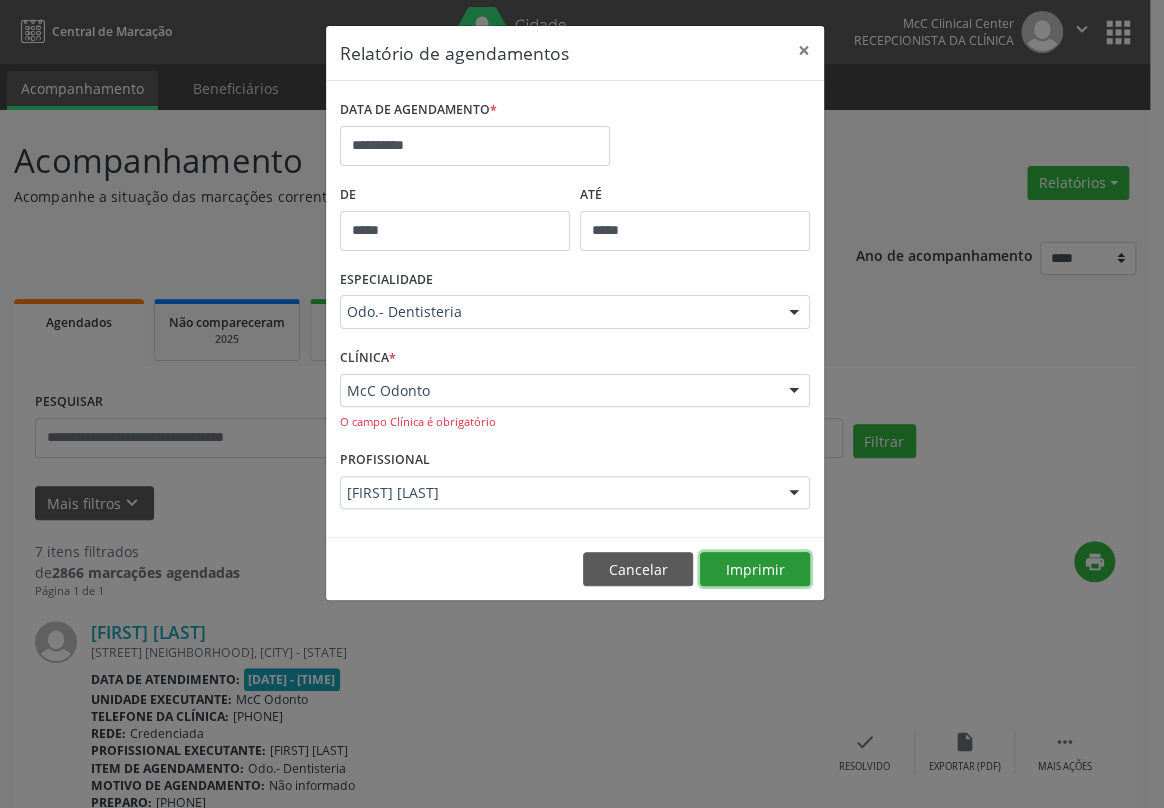 click on "Imprimir" at bounding box center [755, 569] 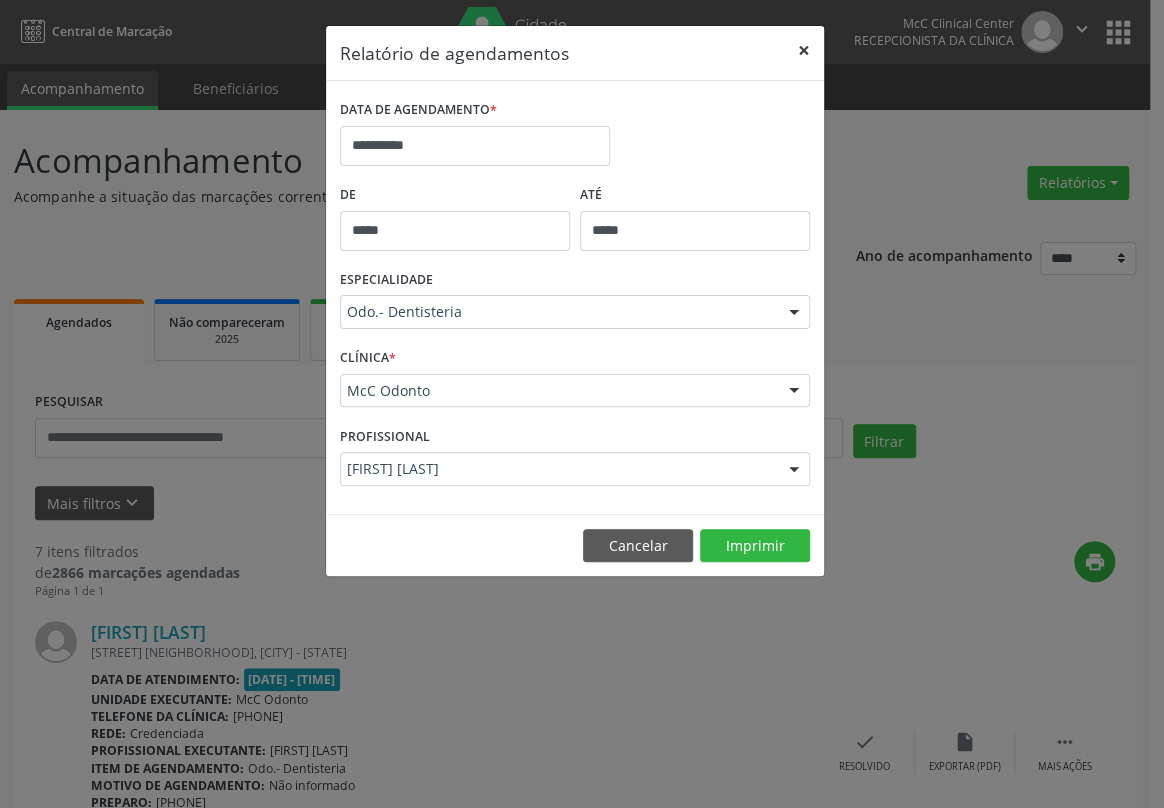 click on "×" at bounding box center (804, 50) 